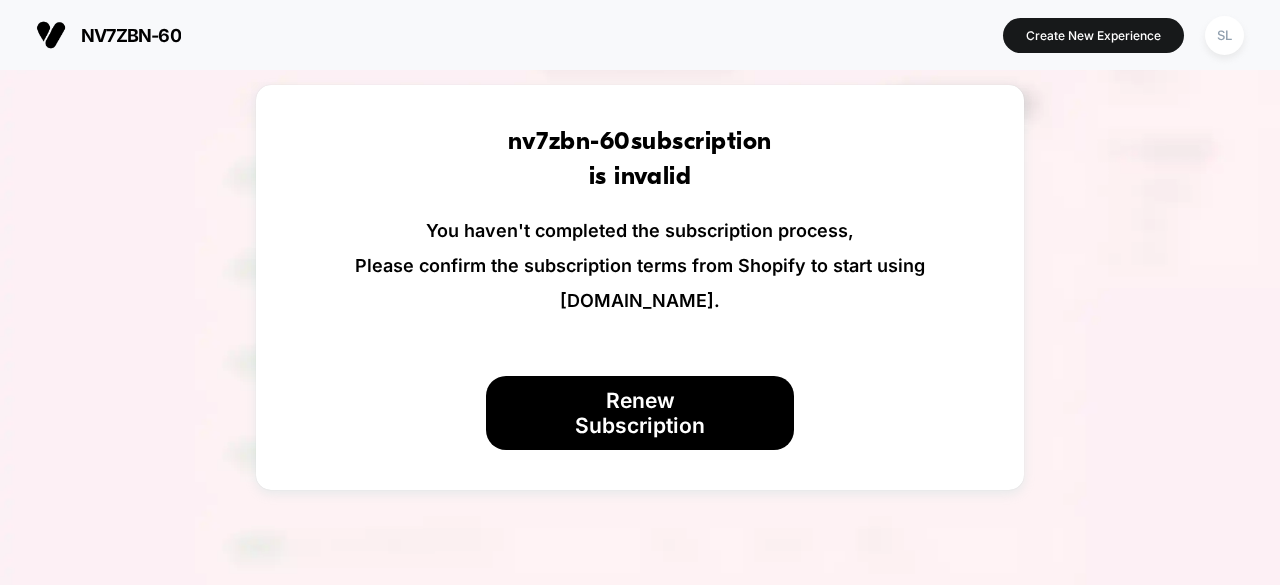 scroll, scrollTop: 0, scrollLeft: 0, axis: both 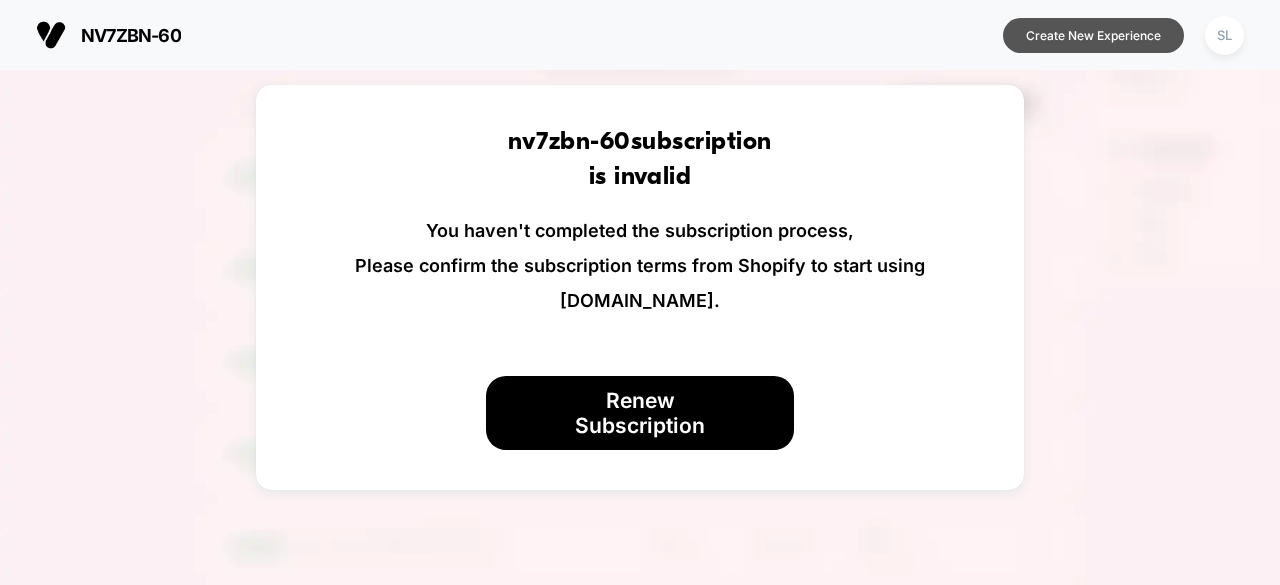 click on "Create New Experience" at bounding box center (1093, 35) 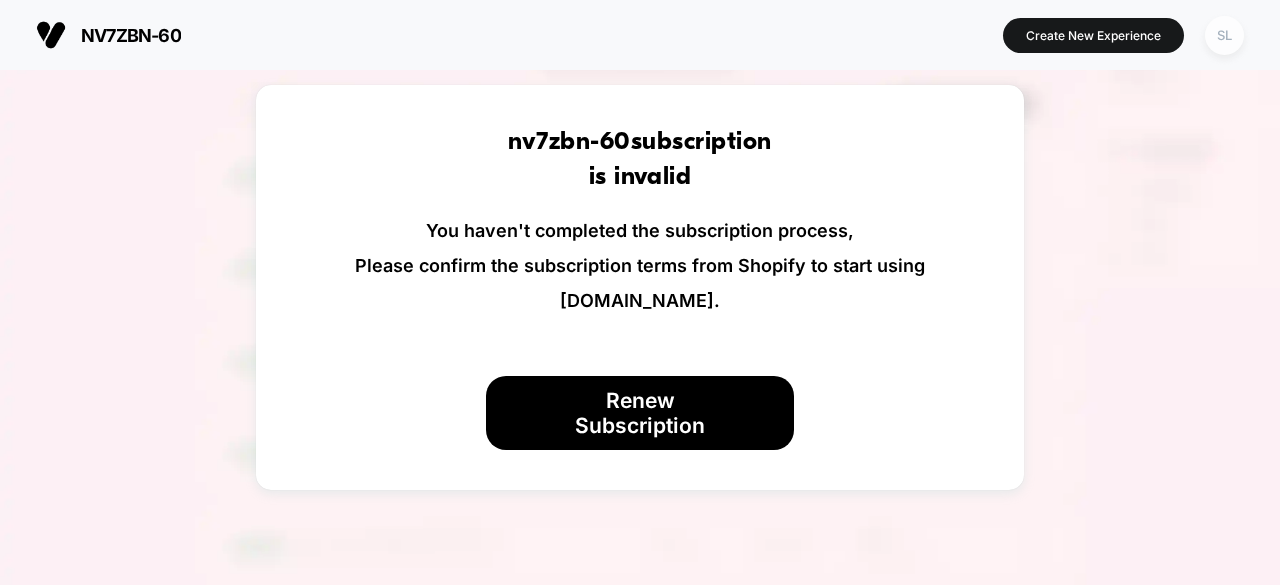 click on "SL" at bounding box center (1224, 35) 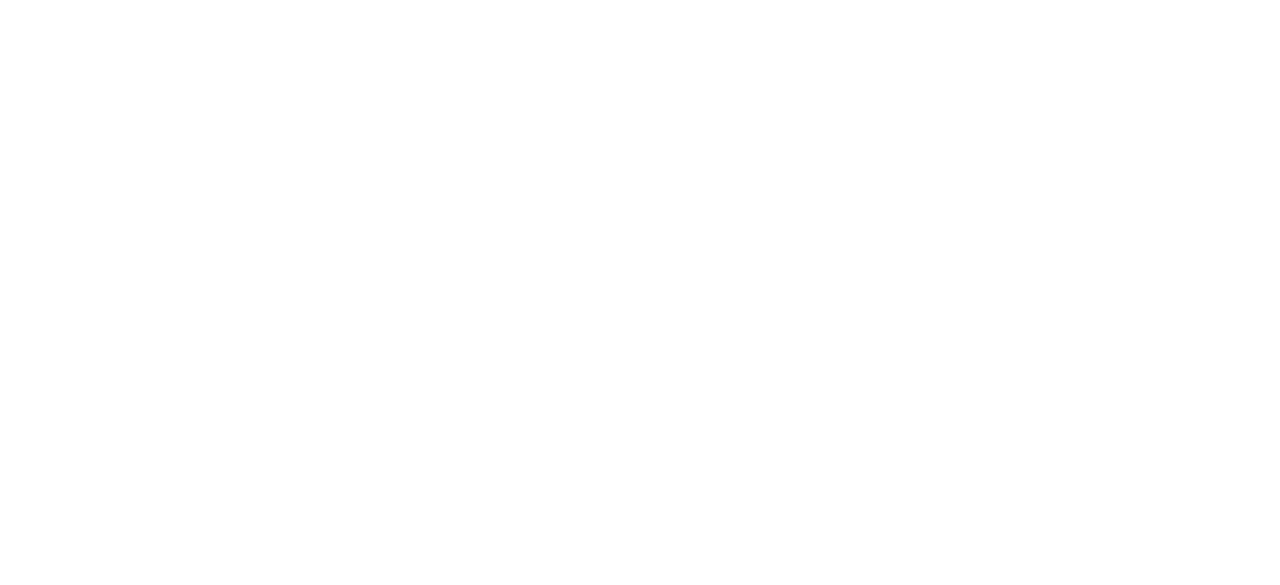 scroll, scrollTop: 0, scrollLeft: 0, axis: both 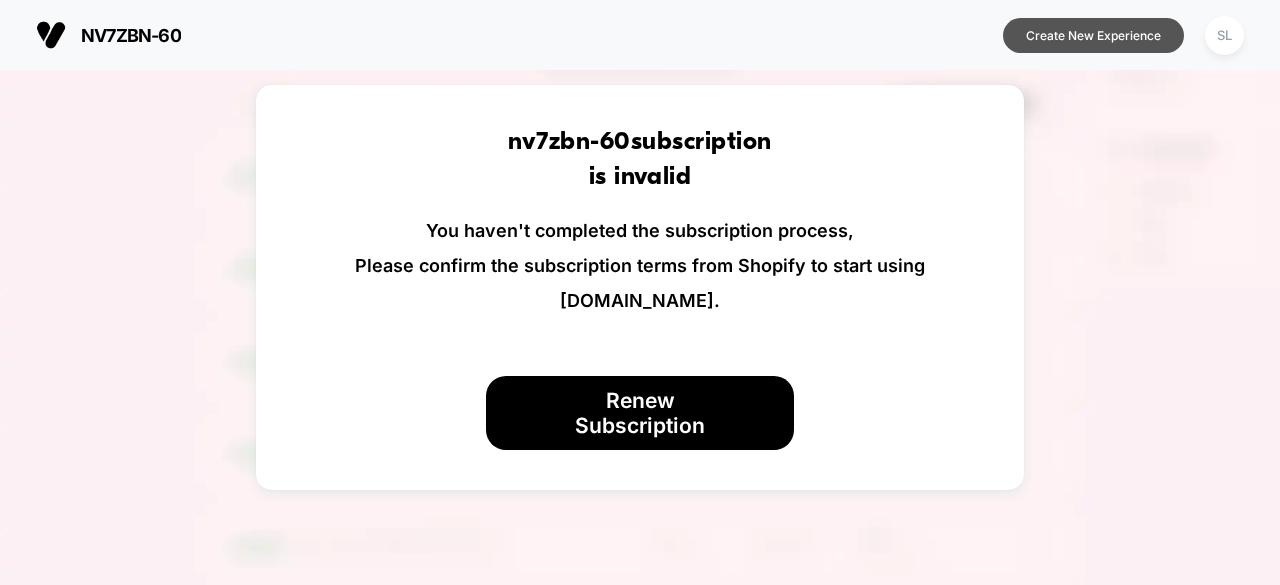 click on "Create New Experience" at bounding box center (1093, 35) 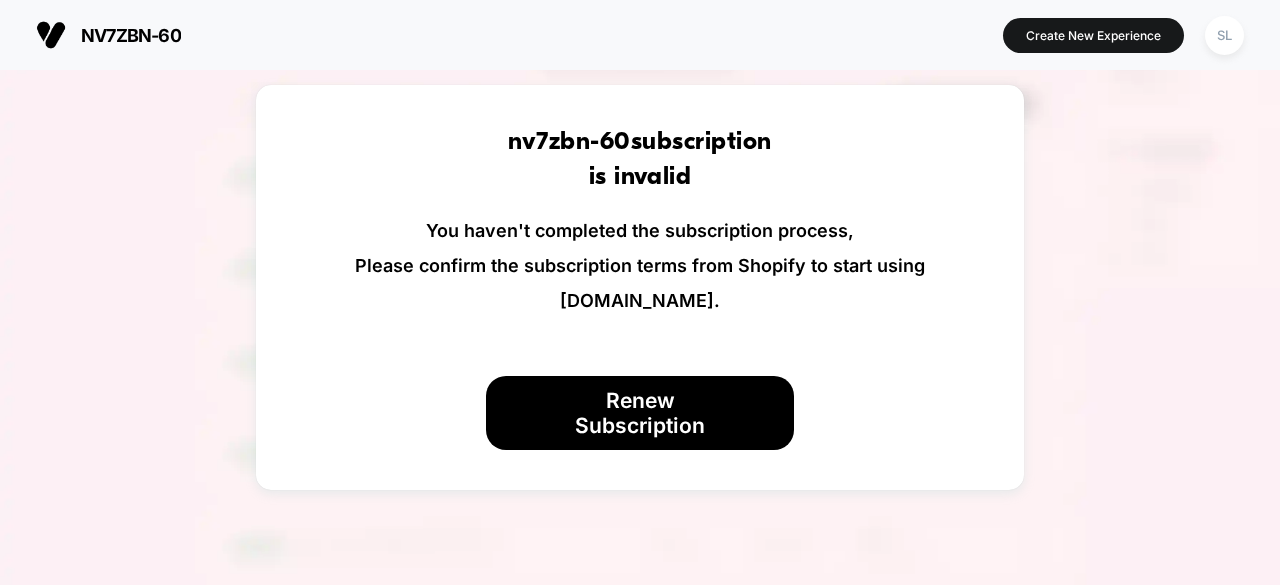 click on "Create New Experience" at bounding box center (1093, 35) 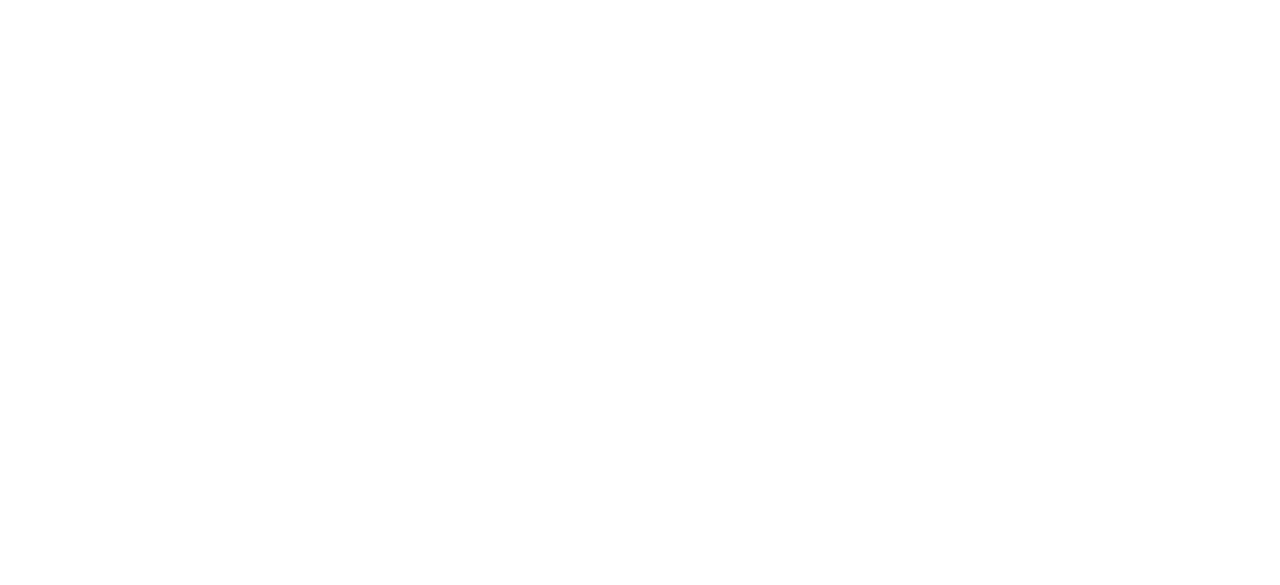 click on "Display size not supported Unfortunately, our dashboard is not supported on a mobile device. Please open it on a desktop computer. Navigated to [DOMAIN_NAME] | No-code CRO for Shopify" at bounding box center (640, 4) 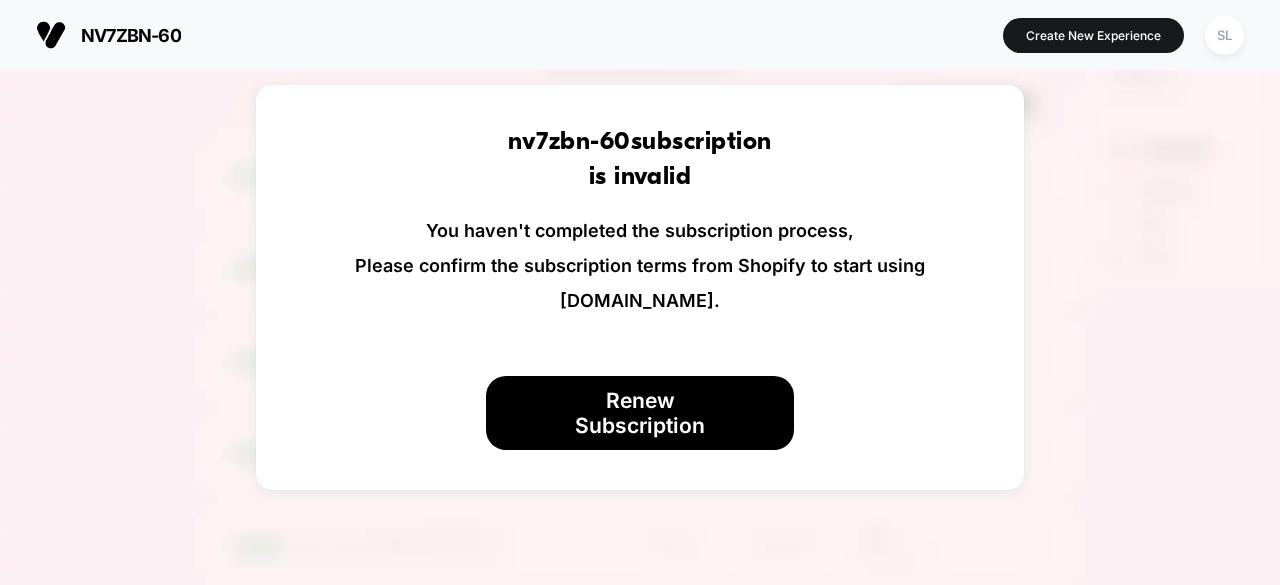 click on "Create New Experience" at bounding box center [1093, 35] 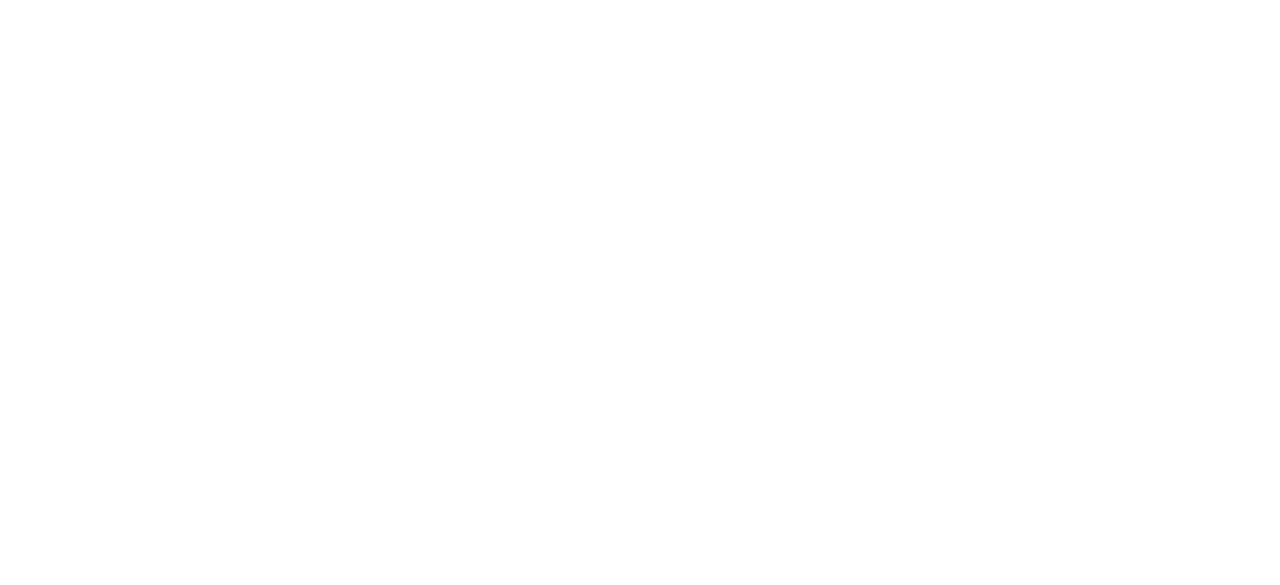 click on "Display size not supported Unfortunately, our dashboard is not supported on a mobile device. Please open it on a desktop computer. Navigated to [DOMAIN_NAME] | No-code CRO for Shopify" at bounding box center [640, 4] 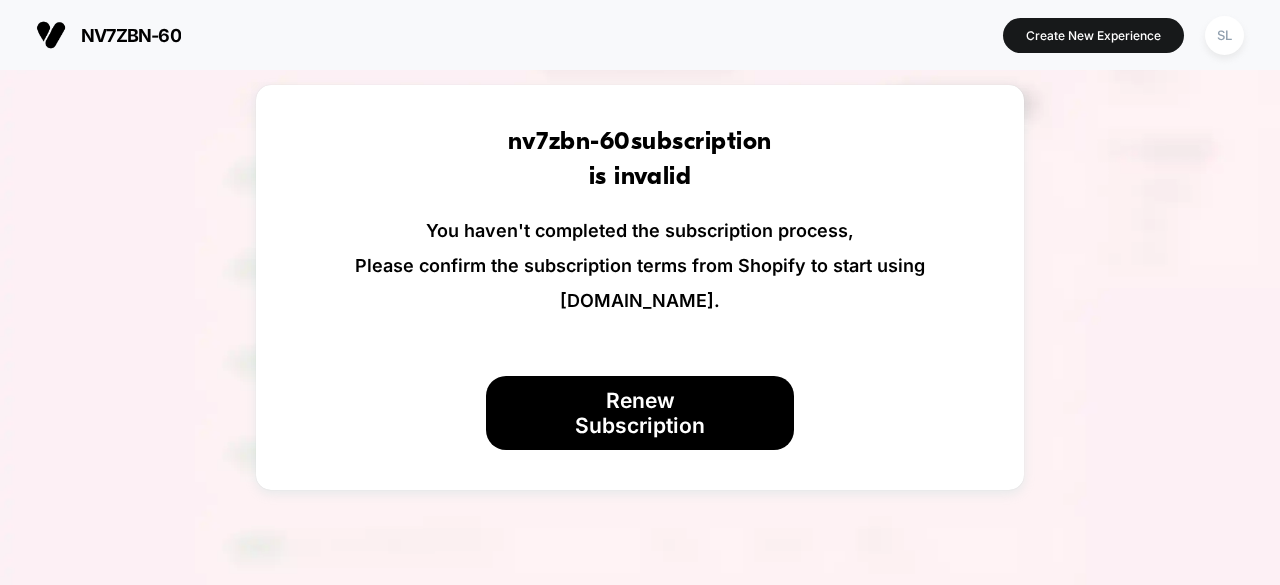 click at bounding box center (640, 362) 